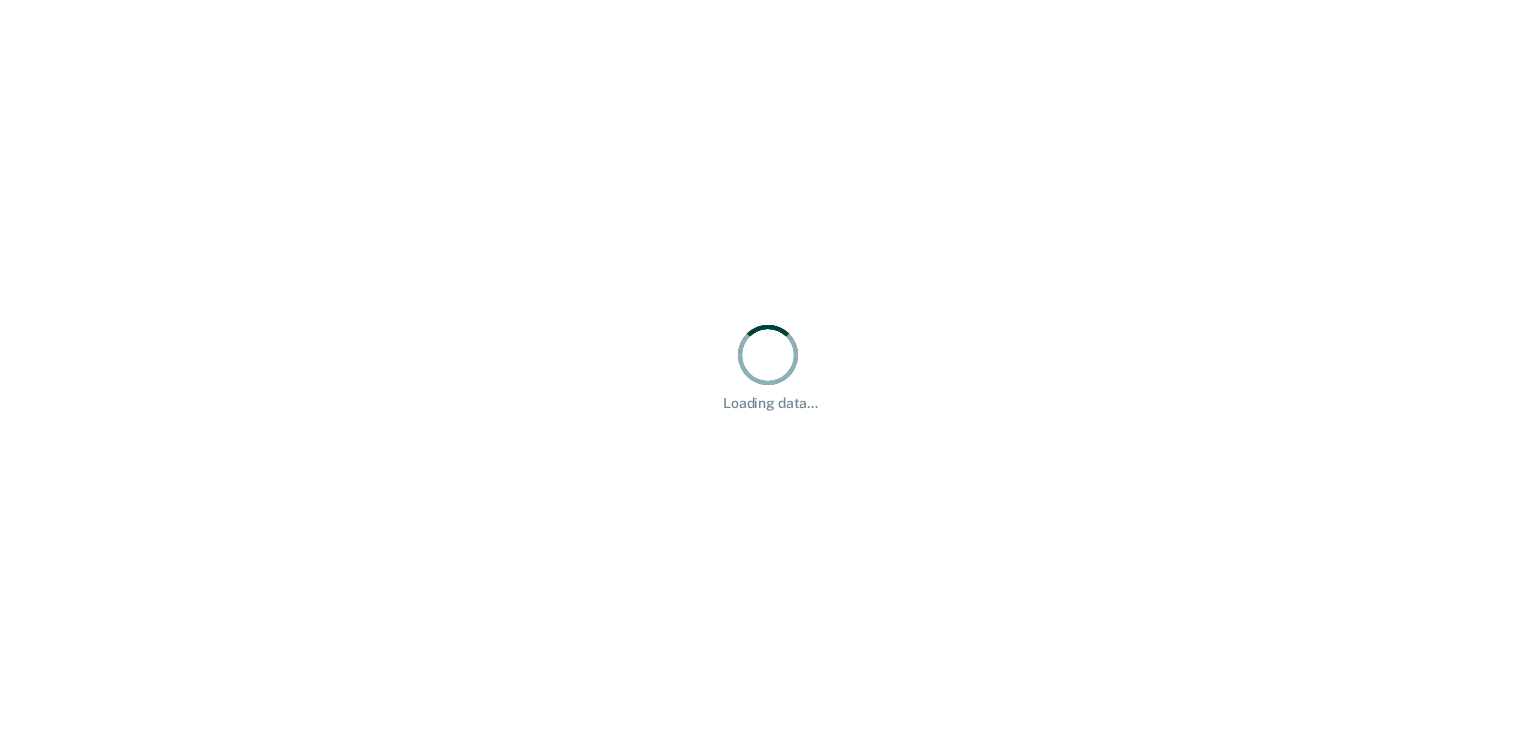 scroll, scrollTop: 0, scrollLeft: 0, axis: both 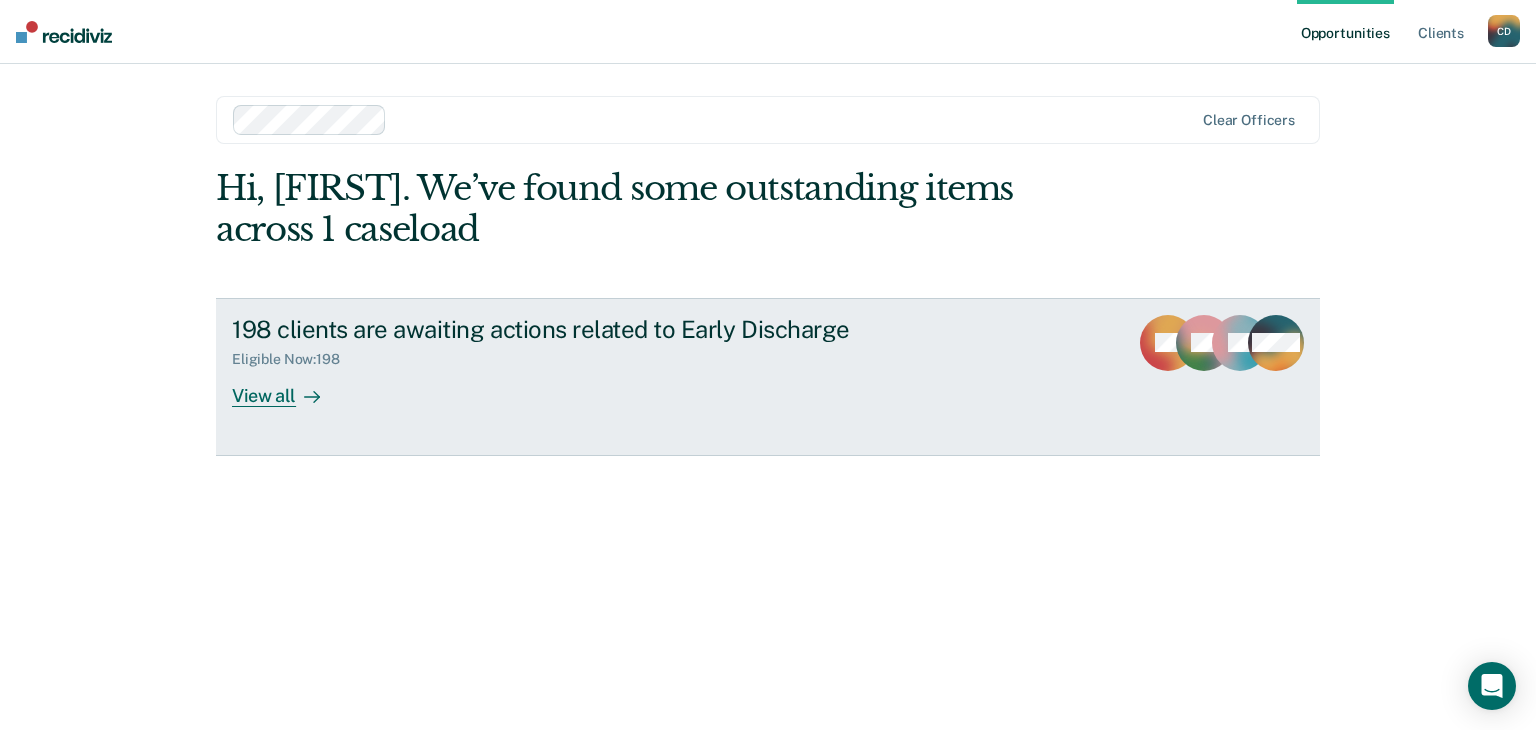 click on "View all" at bounding box center (288, 387) 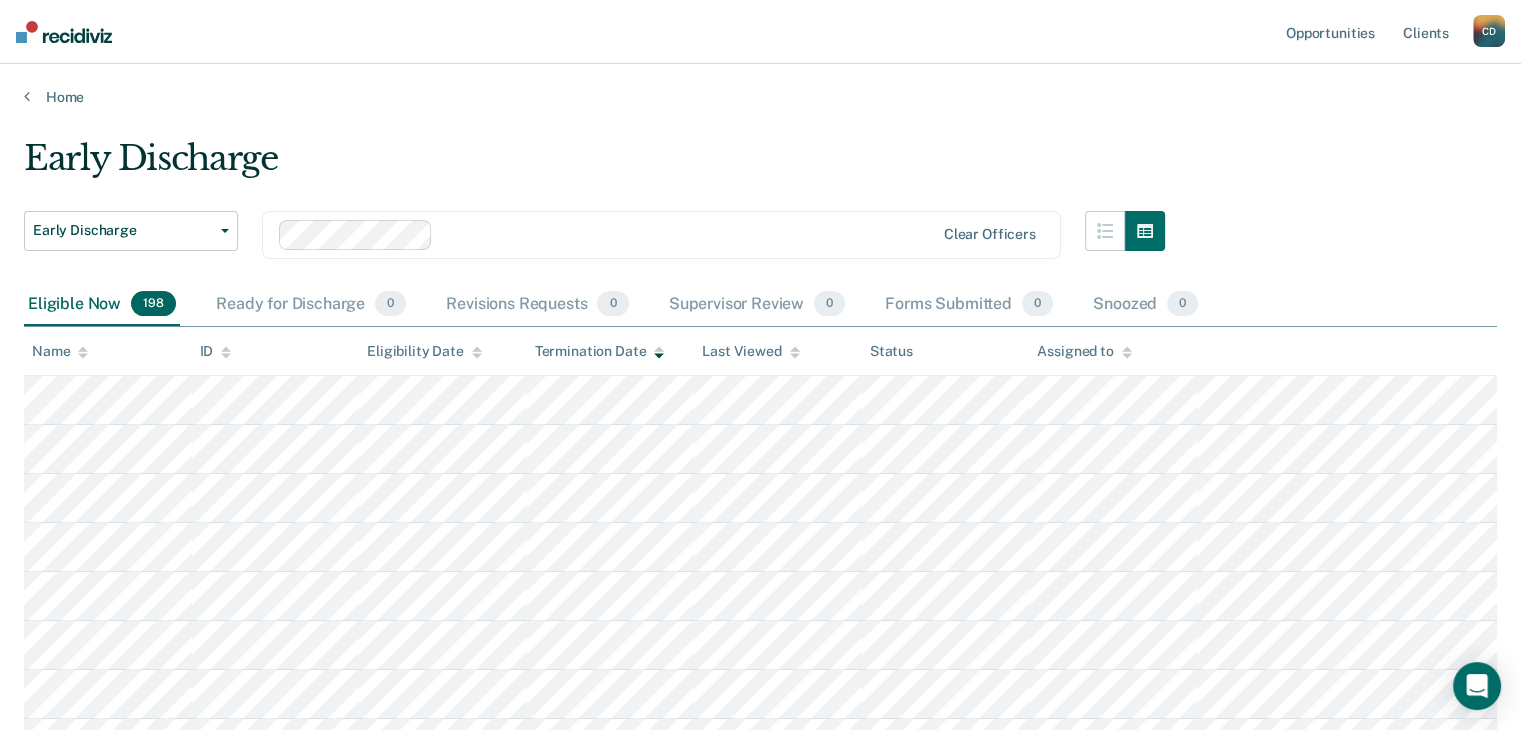 click on "Termination Date" at bounding box center (60, 351) 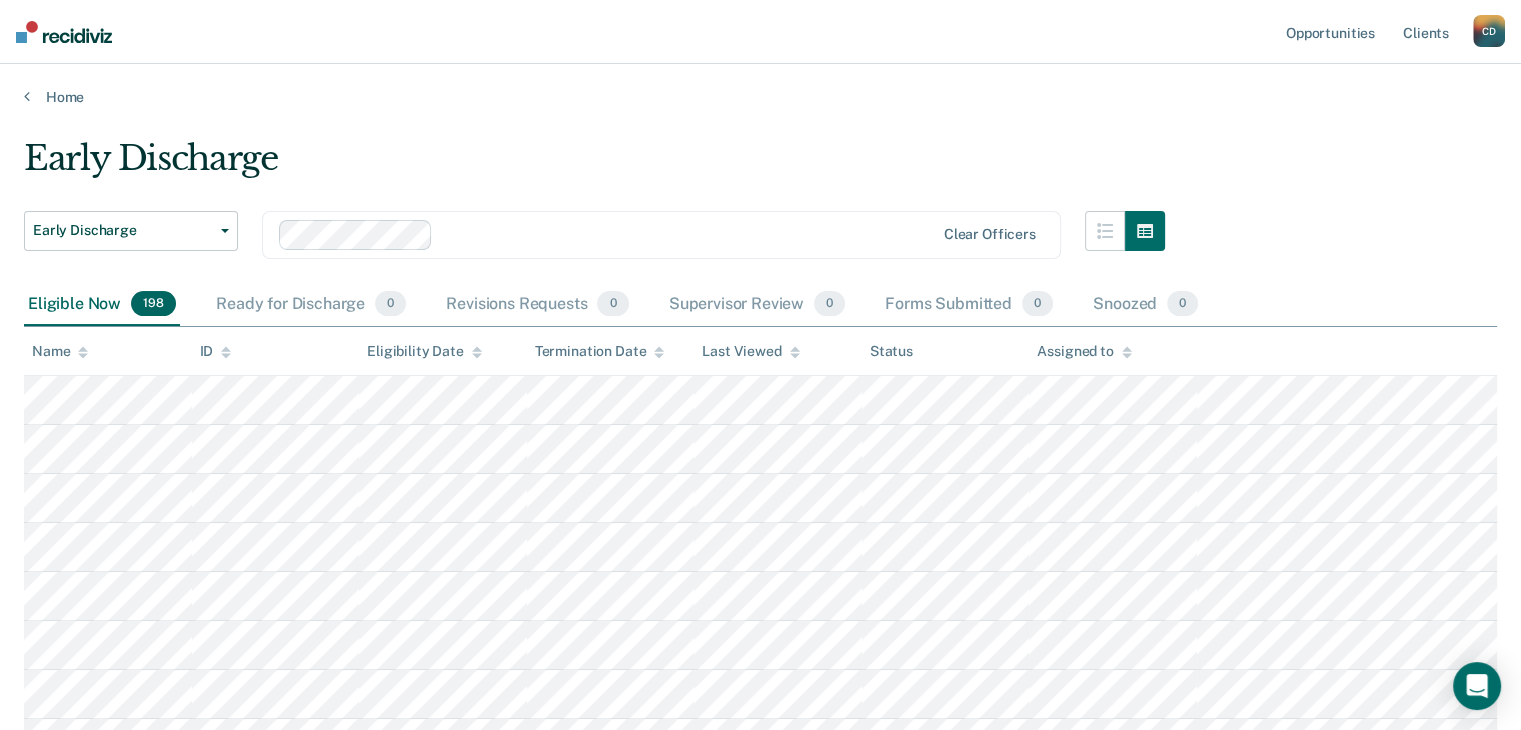 click on "Termination Date" at bounding box center (60, 351) 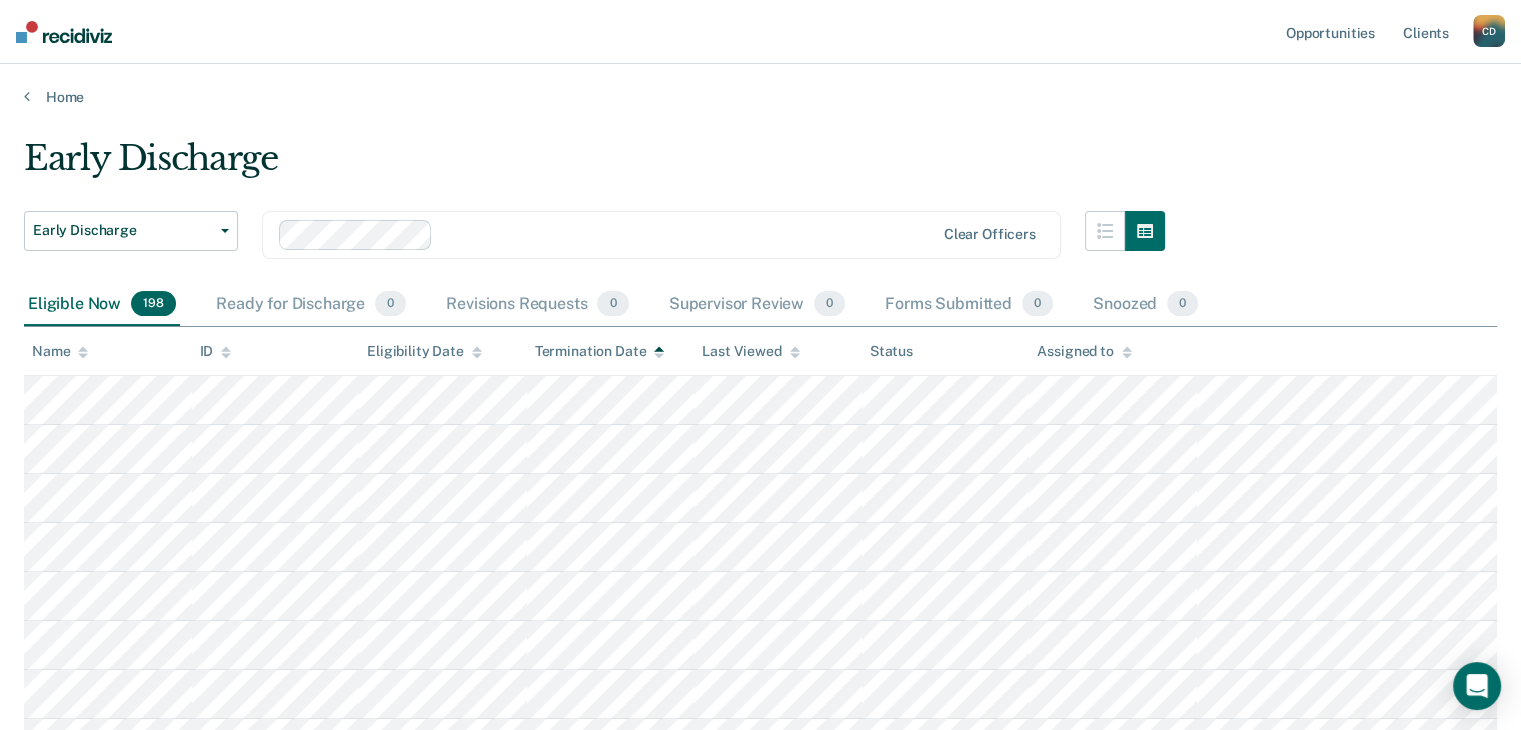 click on "Termination Date" at bounding box center (60, 351) 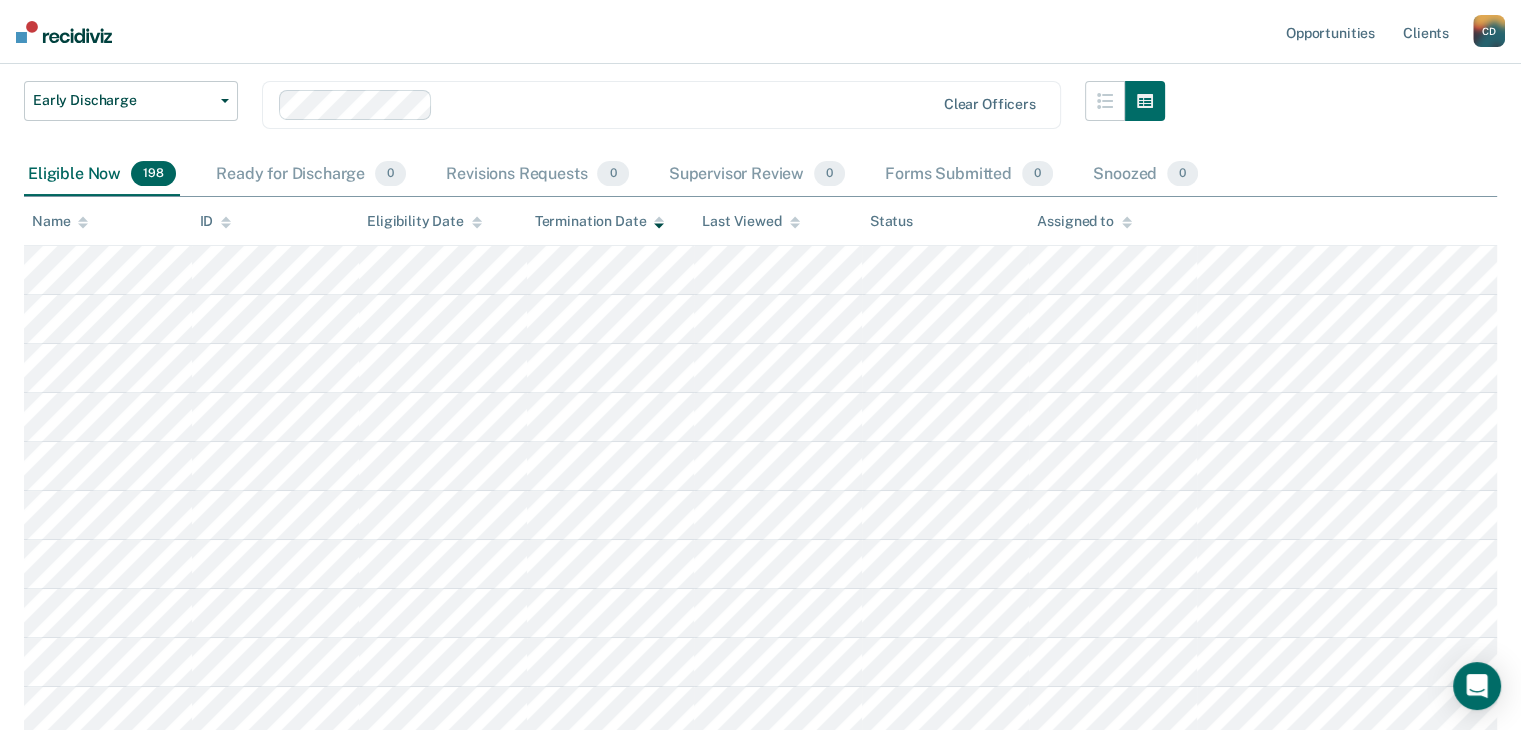 scroll, scrollTop: 0, scrollLeft: 0, axis: both 